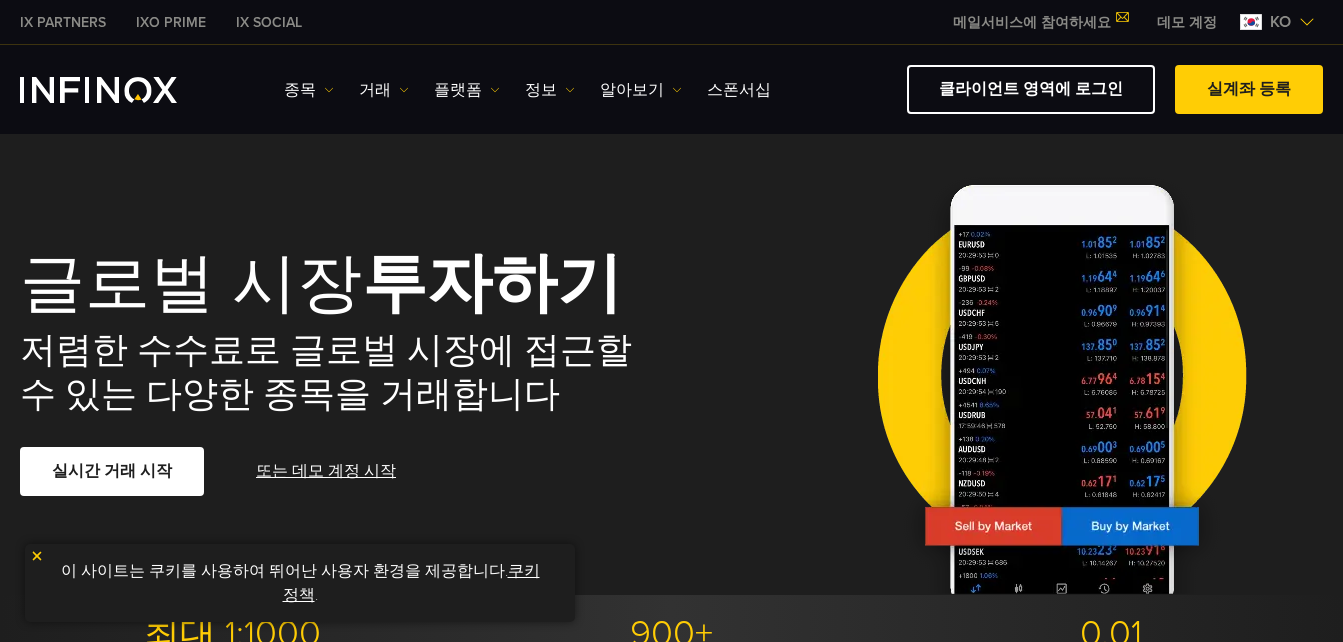 scroll, scrollTop: 0, scrollLeft: 0, axis: both 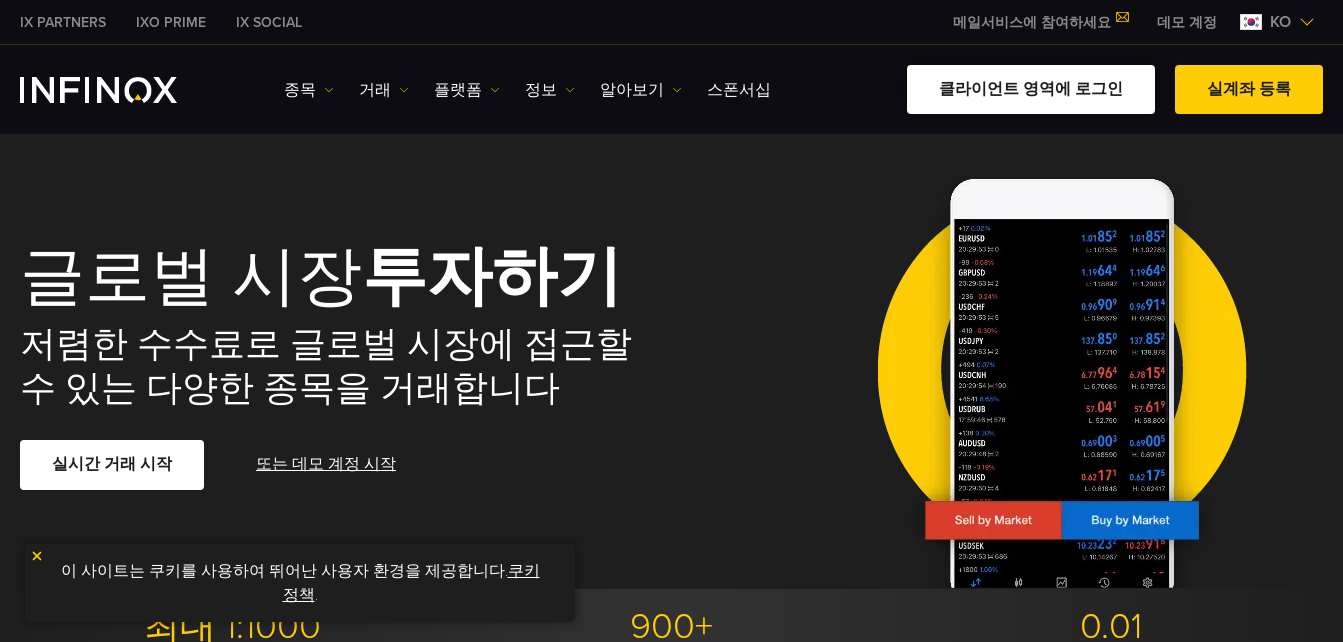 click on "클라이언트 영역에 로그인" at bounding box center [1031, 89] 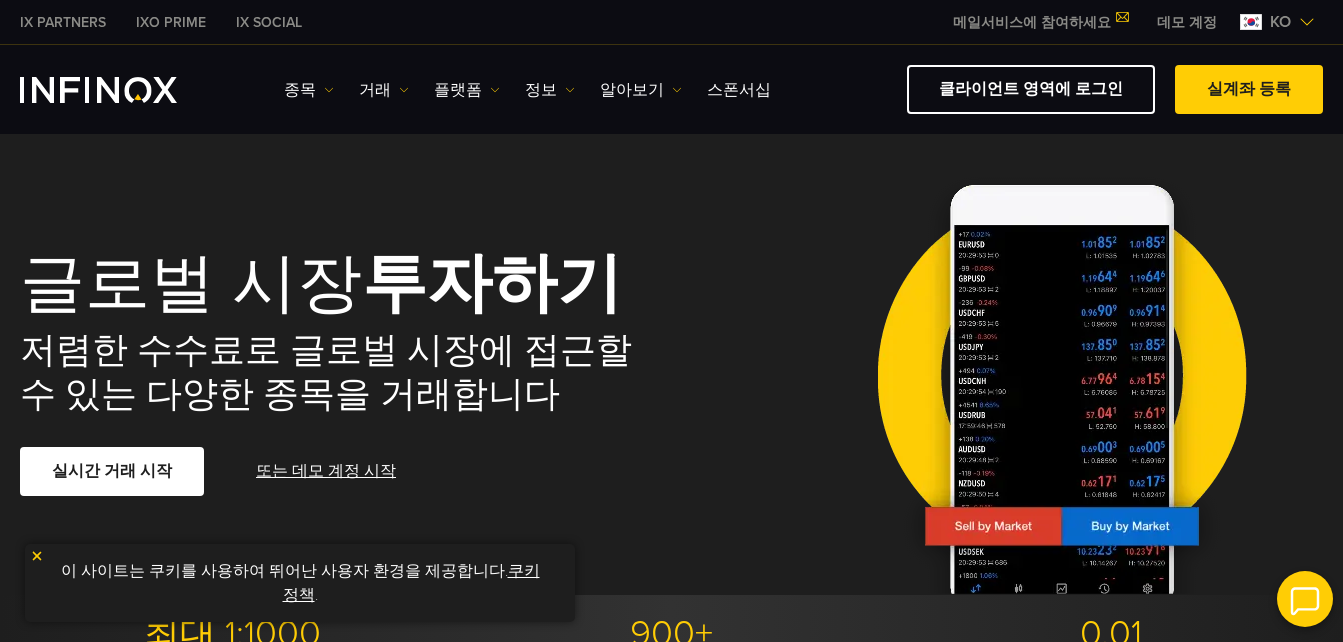 scroll, scrollTop: 0, scrollLeft: 0, axis: both 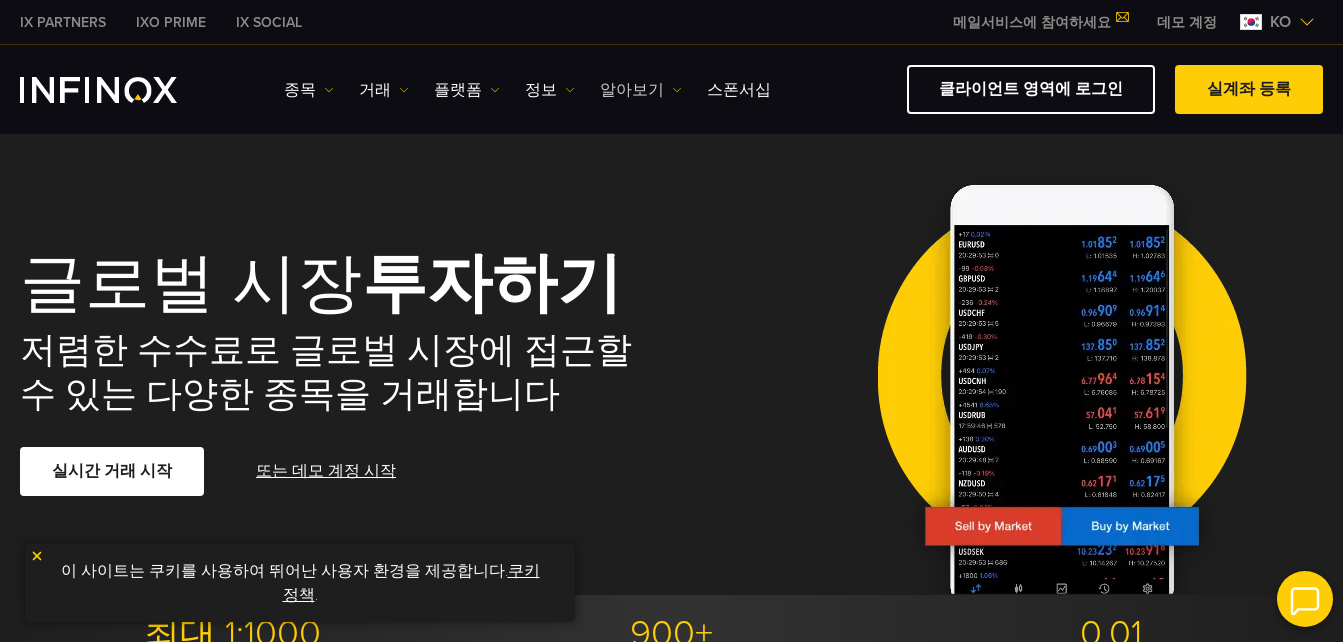 click on "알아보기" at bounding box center [641, 90] 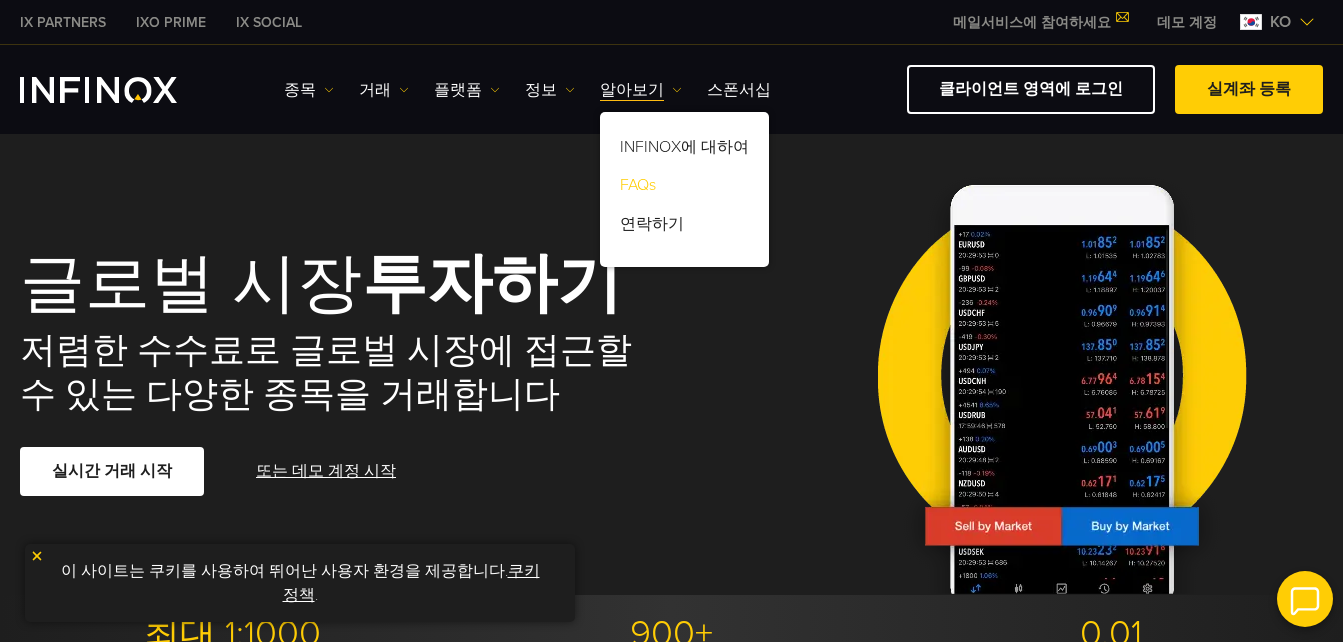 click on "FAQs" at bounding box center (684, 189) 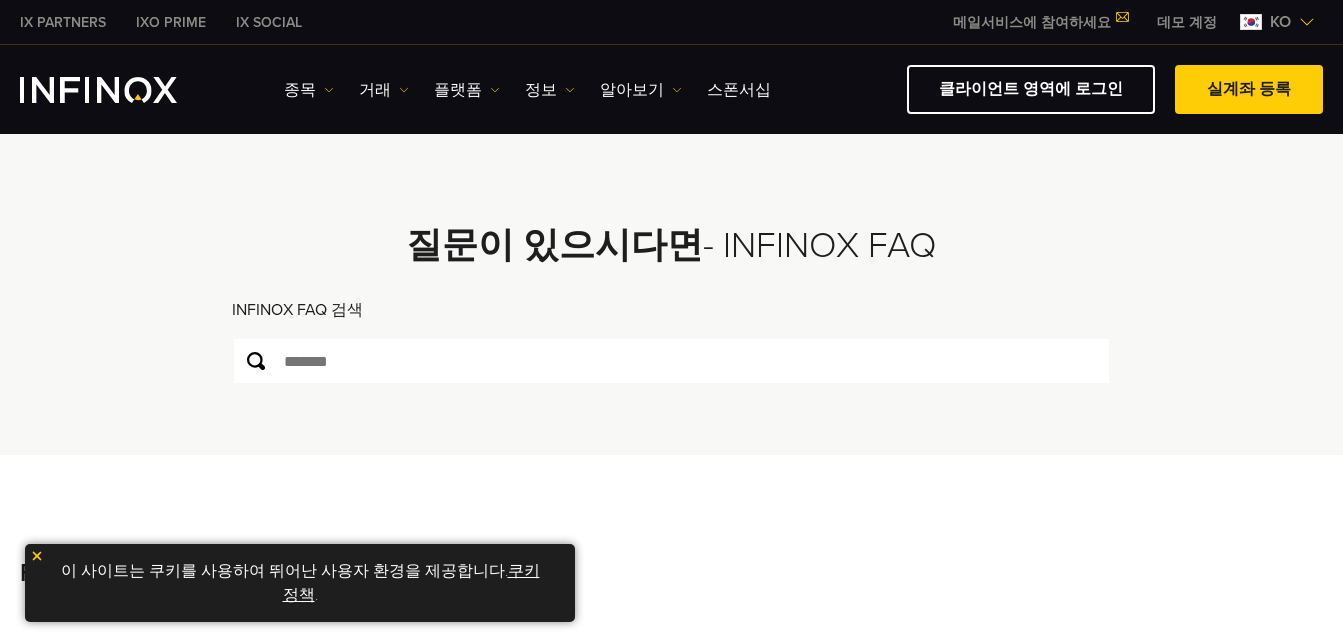 scroll, scrollTop: 0, scrollLeft: 0, axis: both 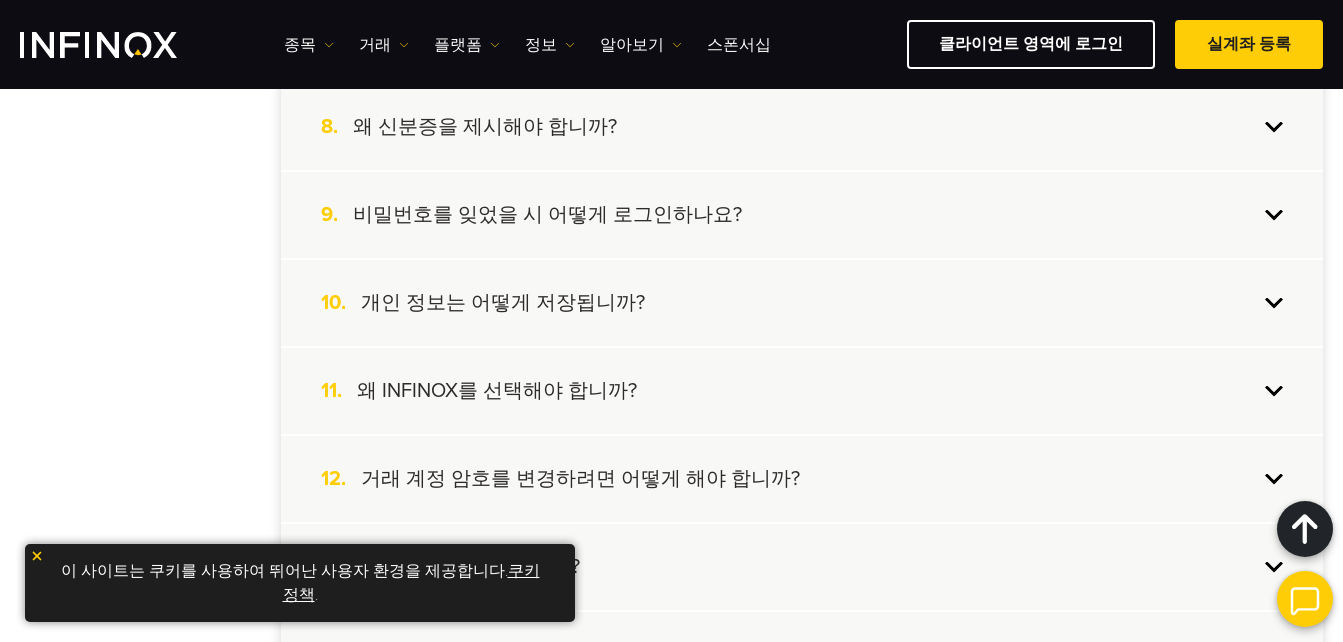 click on "개인 정보는 어떻게 저장됩니까?" at bounding box center [503, 303] 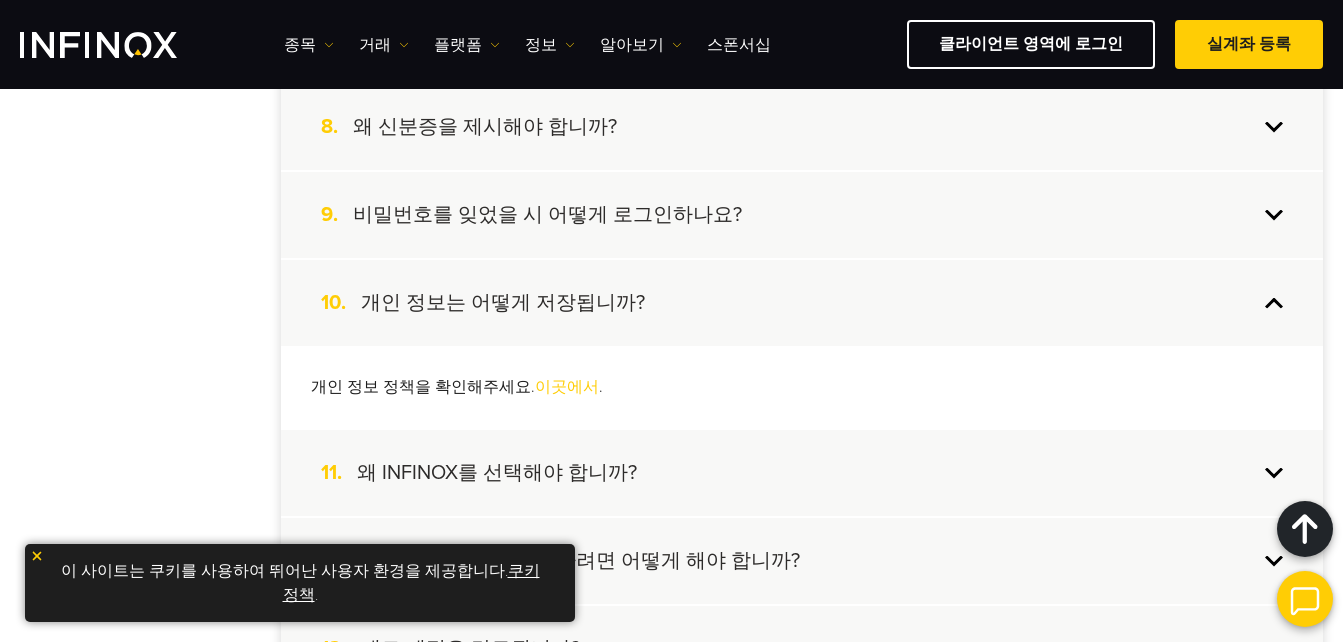 scroll, scrollTop: 0, scrollLeft: 0, axis: both 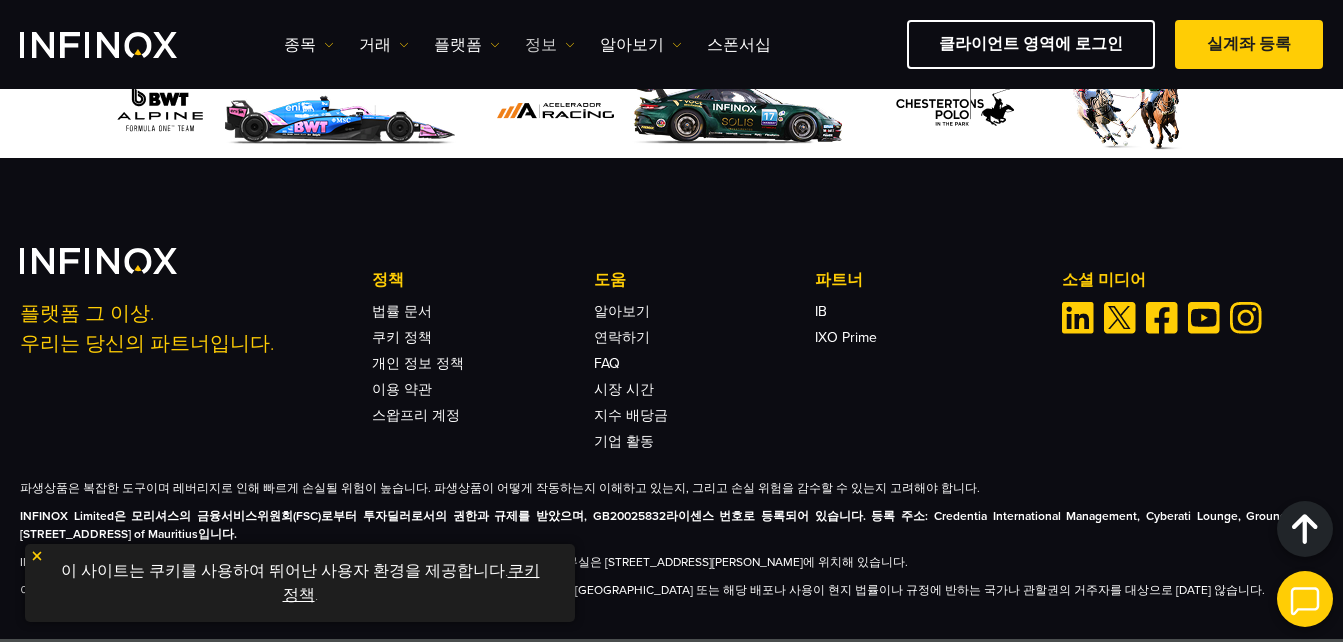 click on "정보" at bounding box center (550, 45) 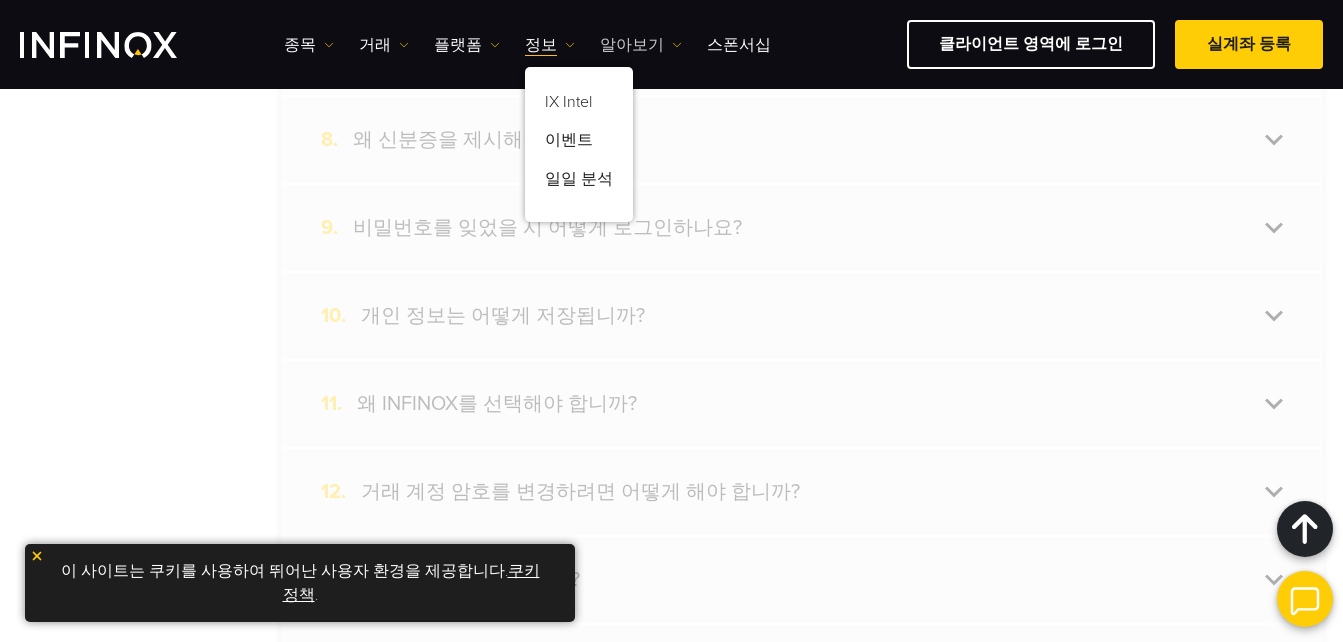 scroll, scrollTop: 3525, scrollLeft: 0, axis: vertical 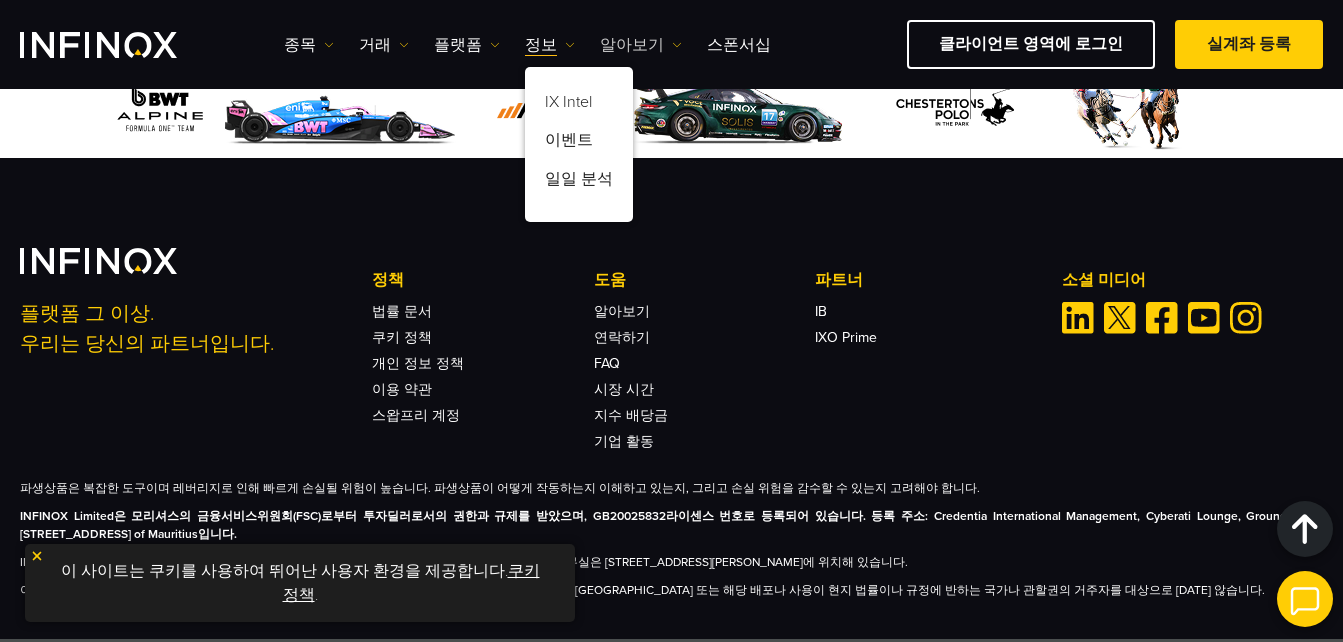 click on "알아보기" at bounding box center (641, 45) 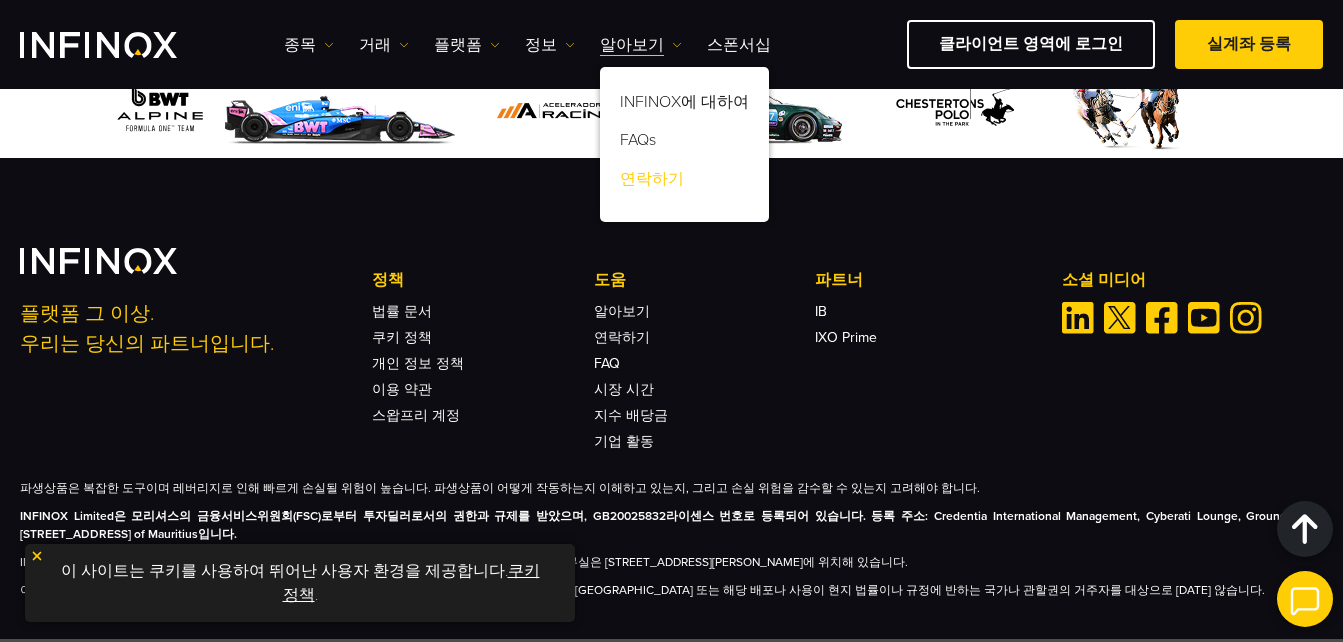 click on "연락하기" at bounding box center (684, 183) 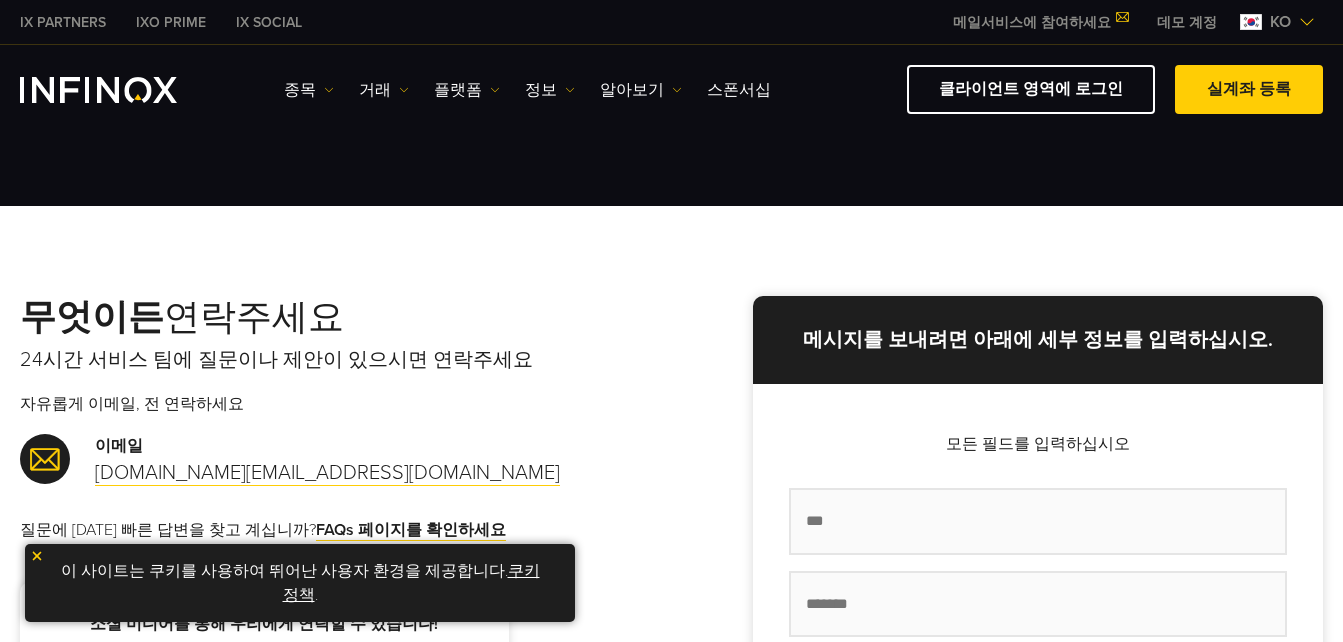 scroll, scrollTop: 0, scrollLeft: 0, axis: both 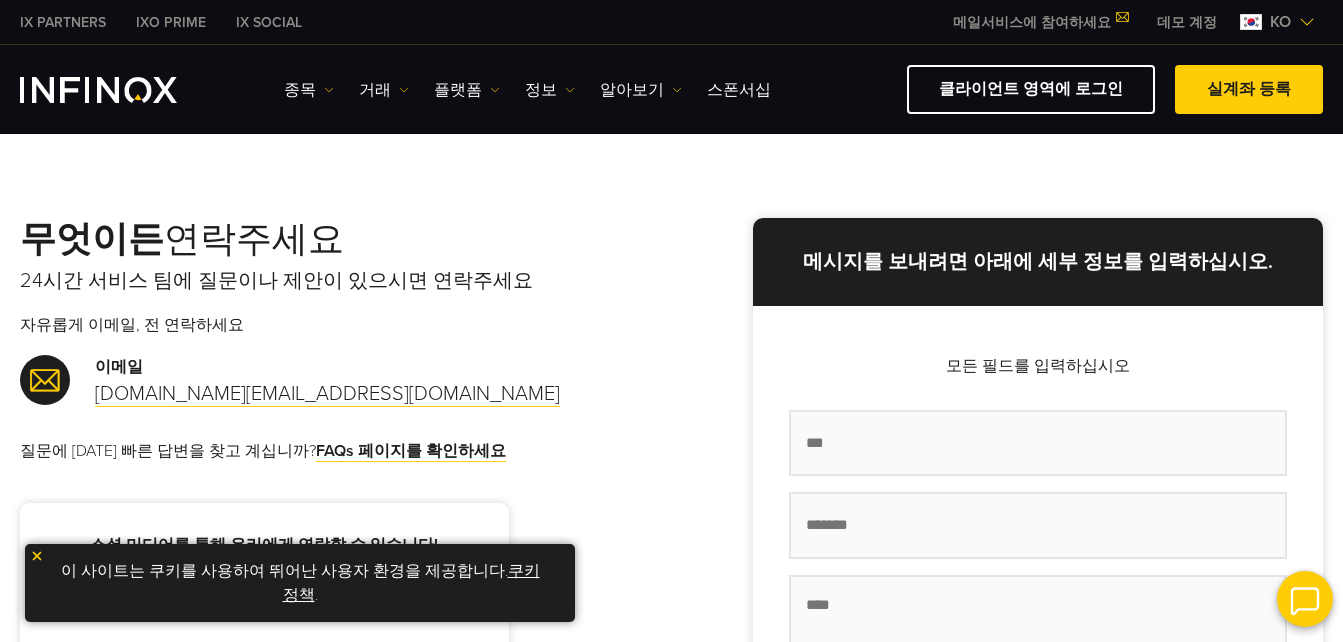 click on "데모 계정" at bounding box center [1187, 22] 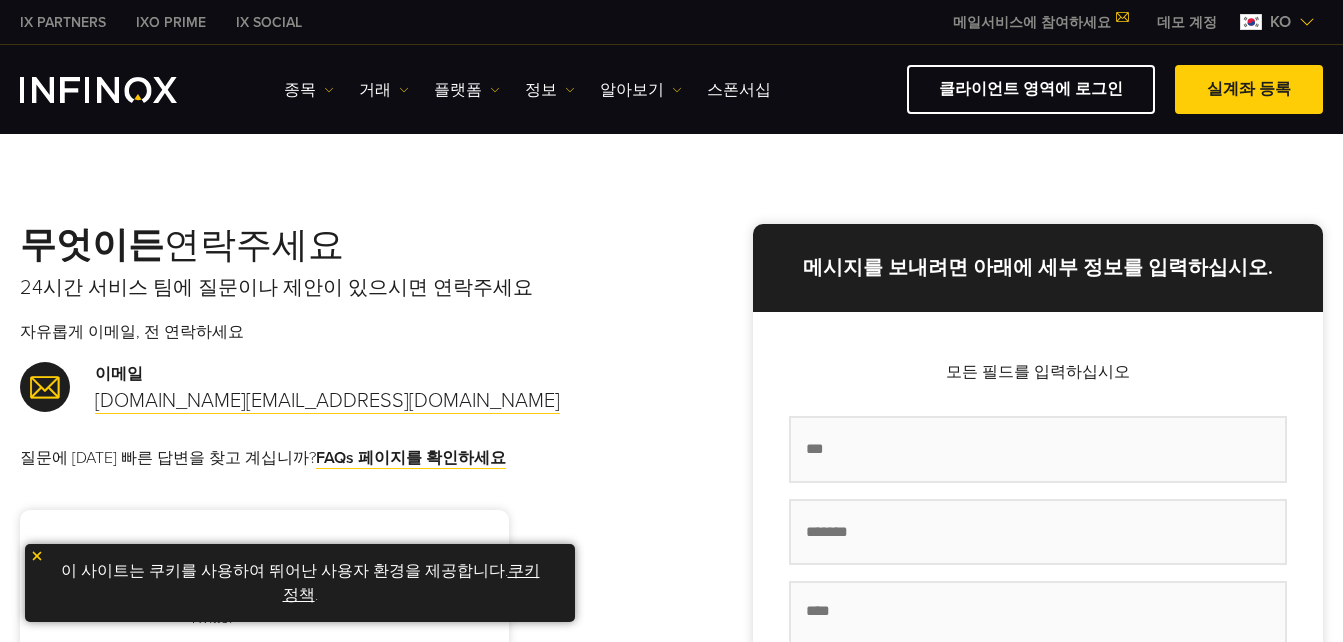 scroll, scrollTop: 0, scrollLeft: 0, axis: both 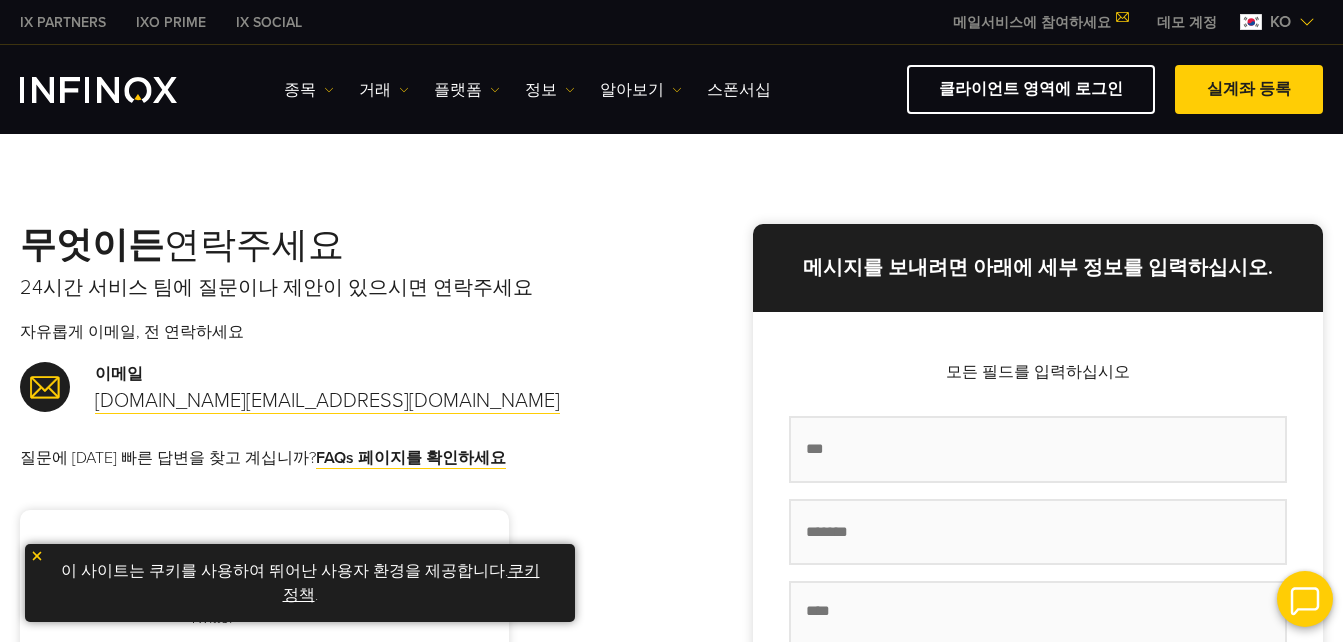 click on "IX PARTNERS" at bounding box center [63, 22] 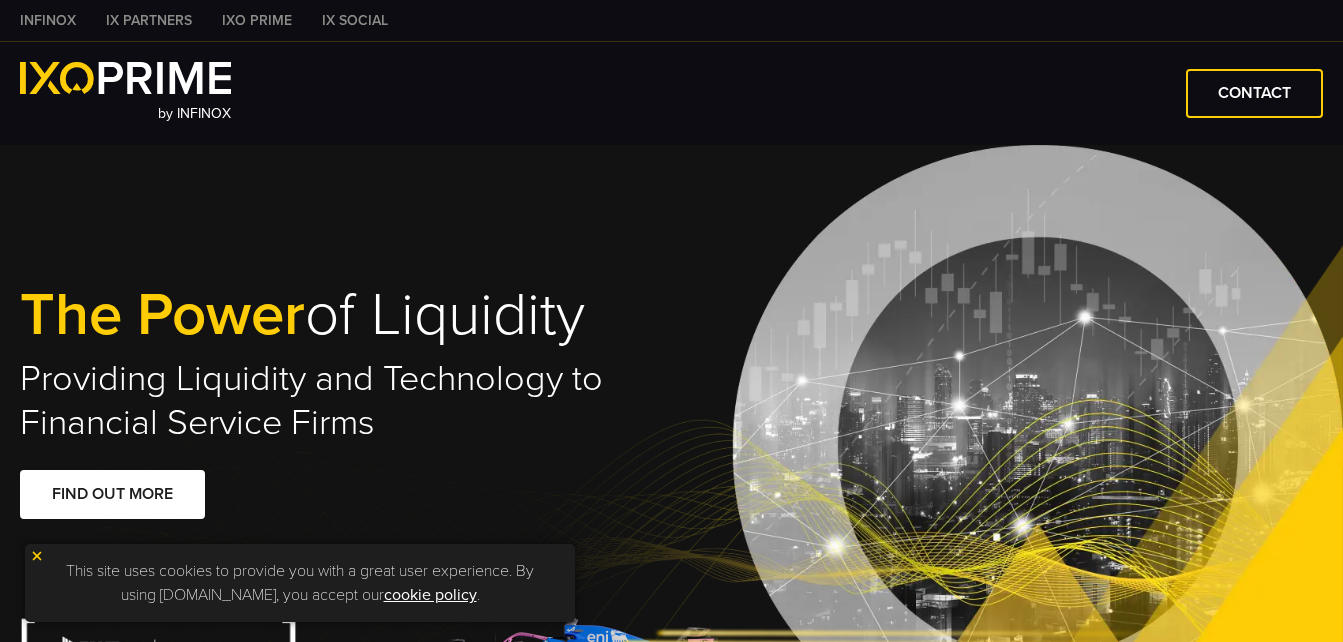 scroll, scrollTop: 0, scrollLeft: 0, axis: both 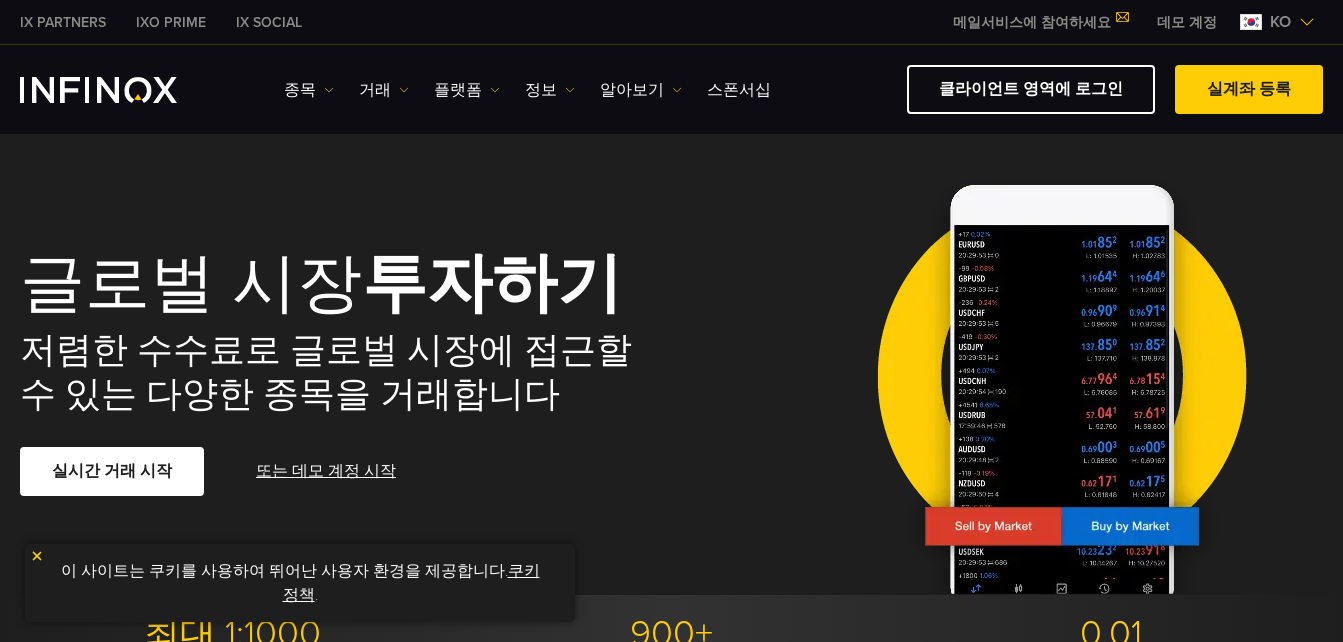 click at bounding box center [1307, 22] 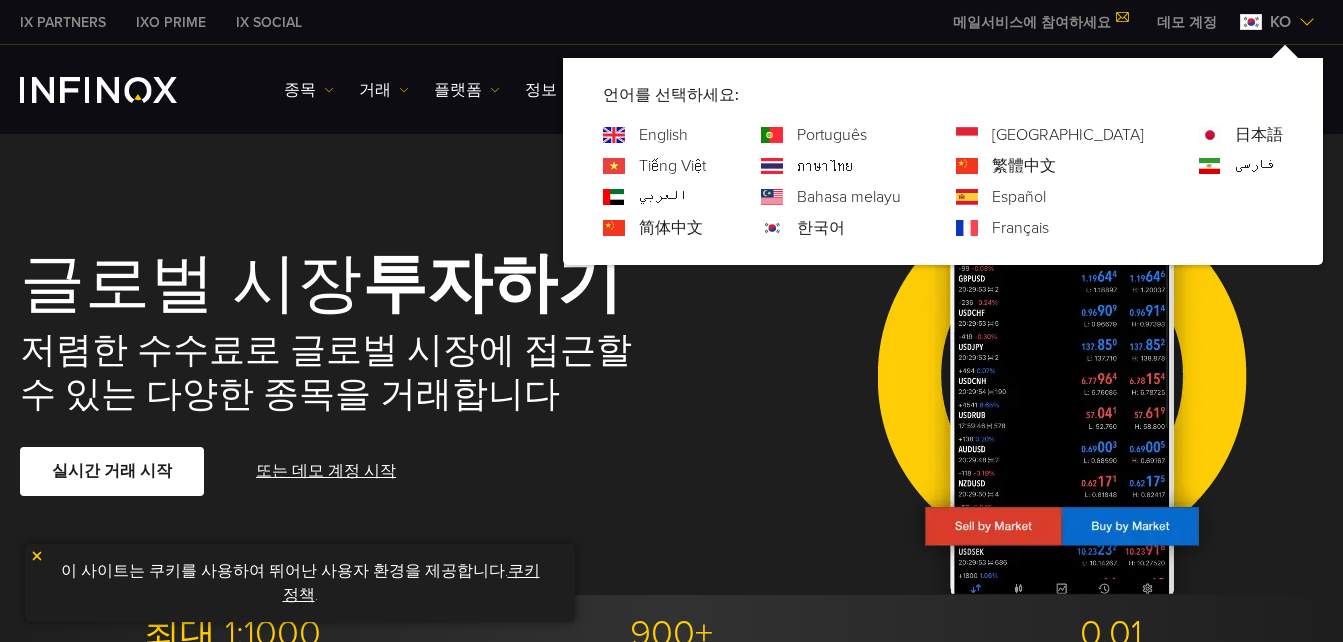click on "언어를 선택하세요:
English
Tiếng Việt
العربي
简体中文
Português
ภาษาไทย" at bounding box center (943, 154) 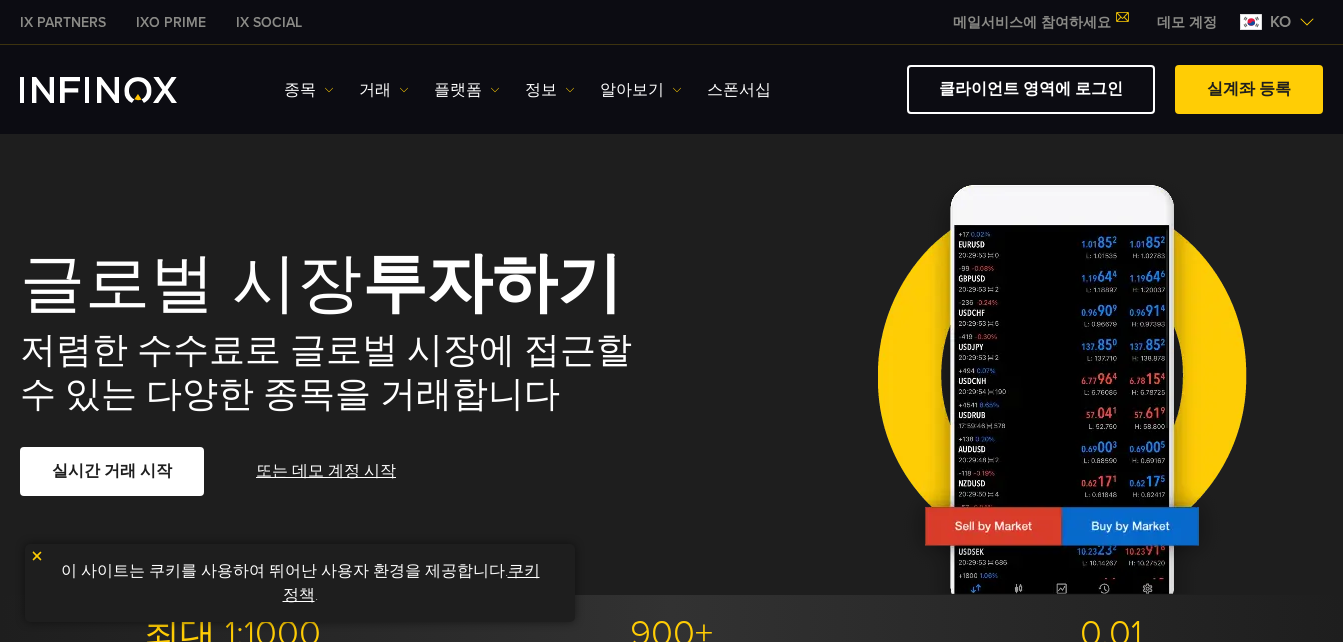 scroll, scrollTop: 0, scrollLeft: 0, axis: both 